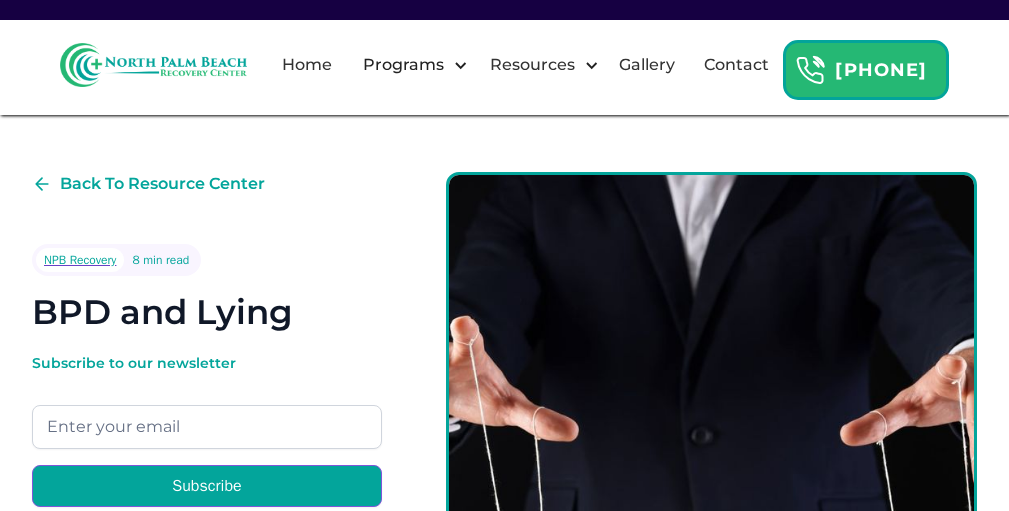 scroll, scrollTop: 6747, scrollLeft: 0, axis: vertical 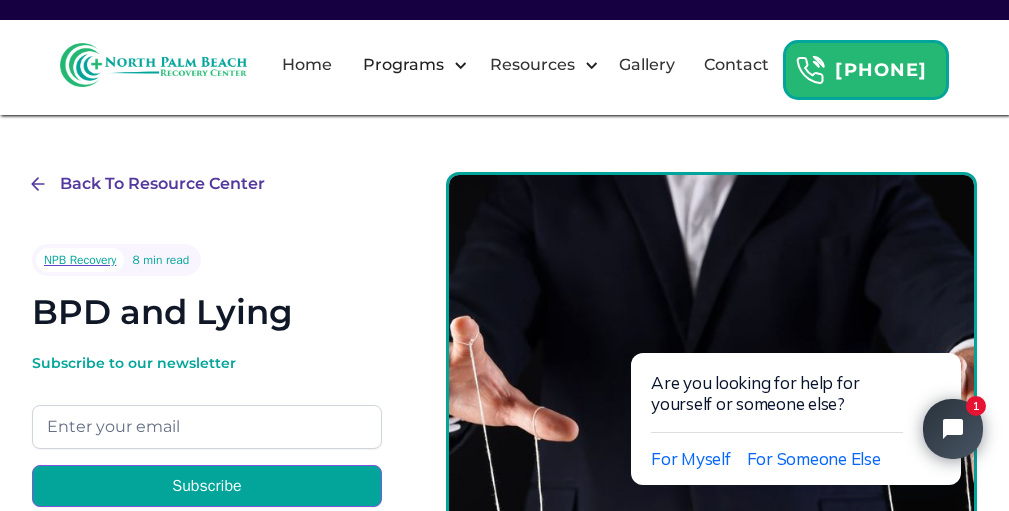 click 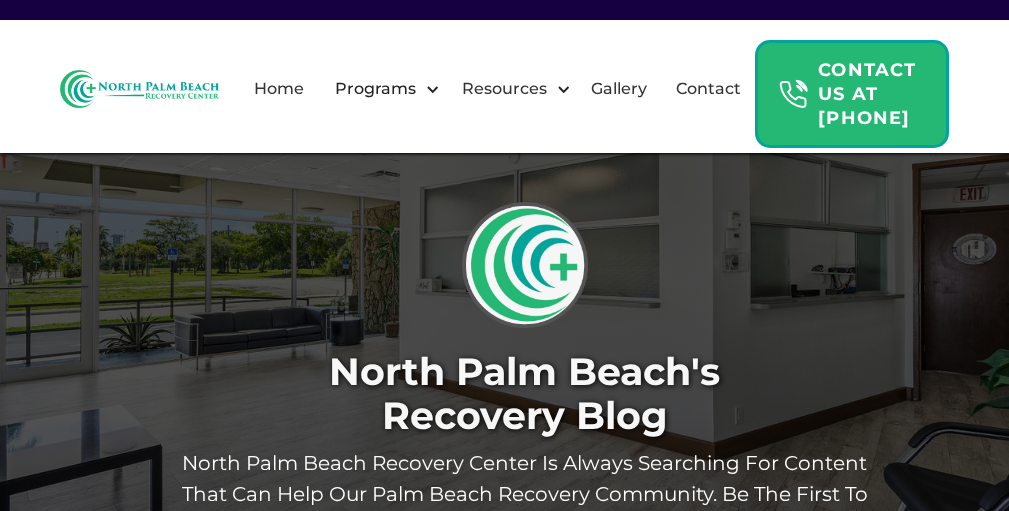 scroll, scrollTop: 0, scrollLeft: 0, axis: both 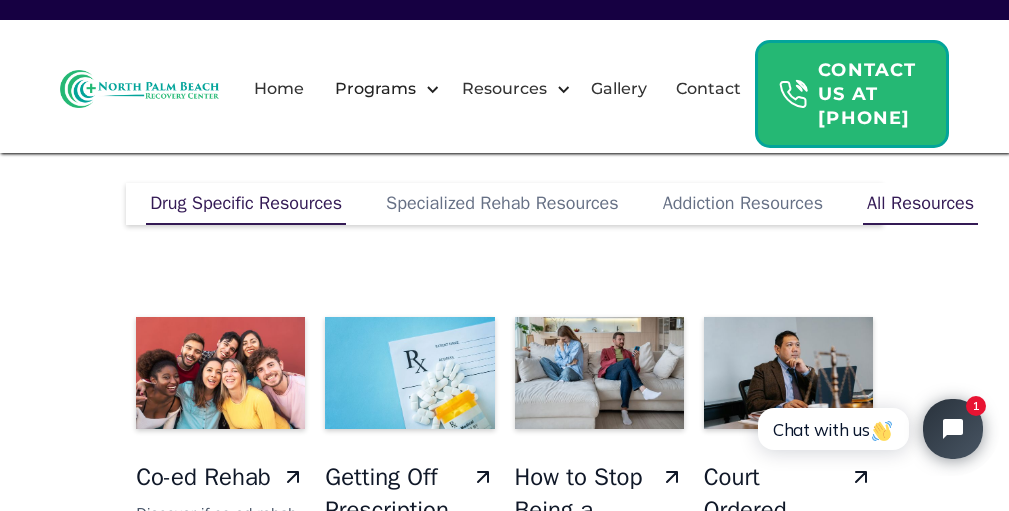 click on "Drug Specific Resources" at bounding box center [246, 203] 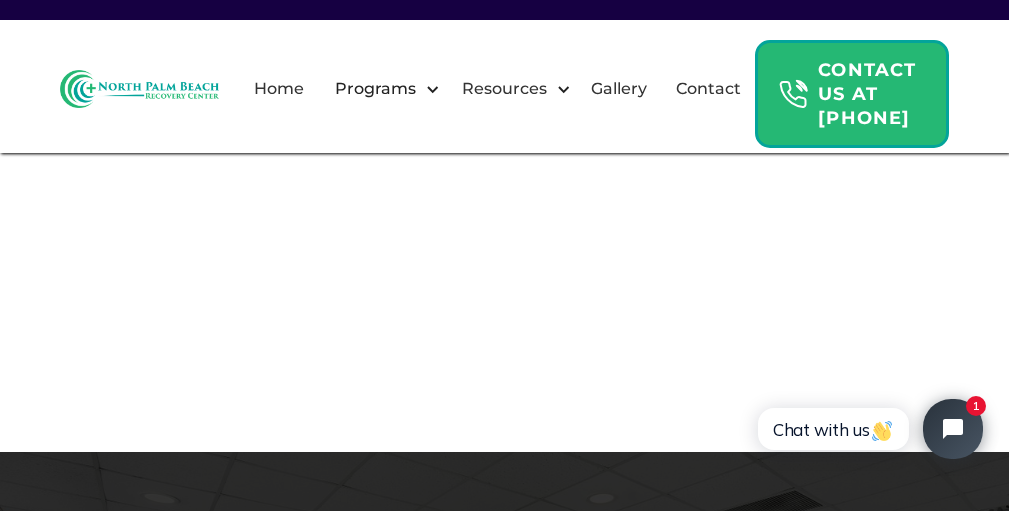scroll, scrollTop: 4230, scrollLeft: 0, axis: vertical 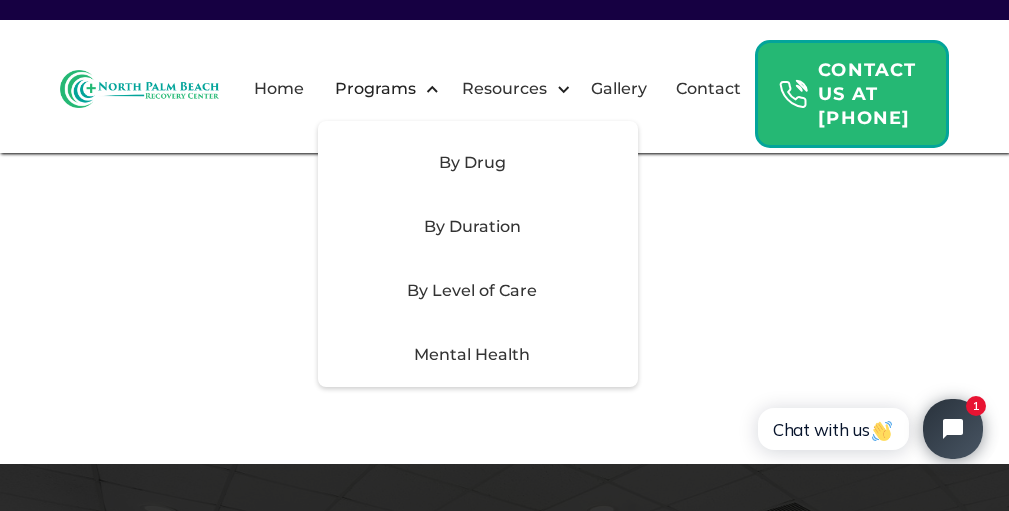 click on "By Drug" at bounding box center [472, 163] 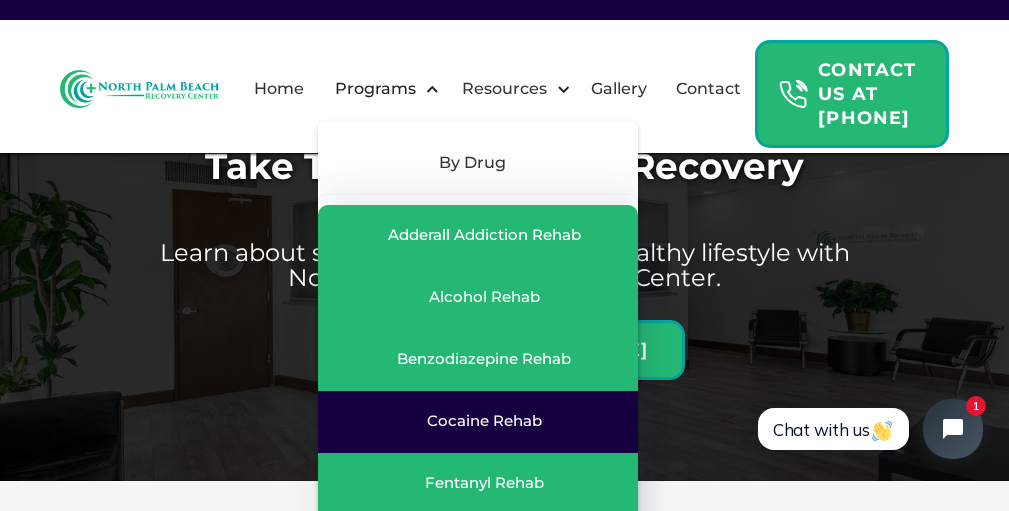 scroll, scrollTop: 4647, scrollLeft: 0, axis: vertical 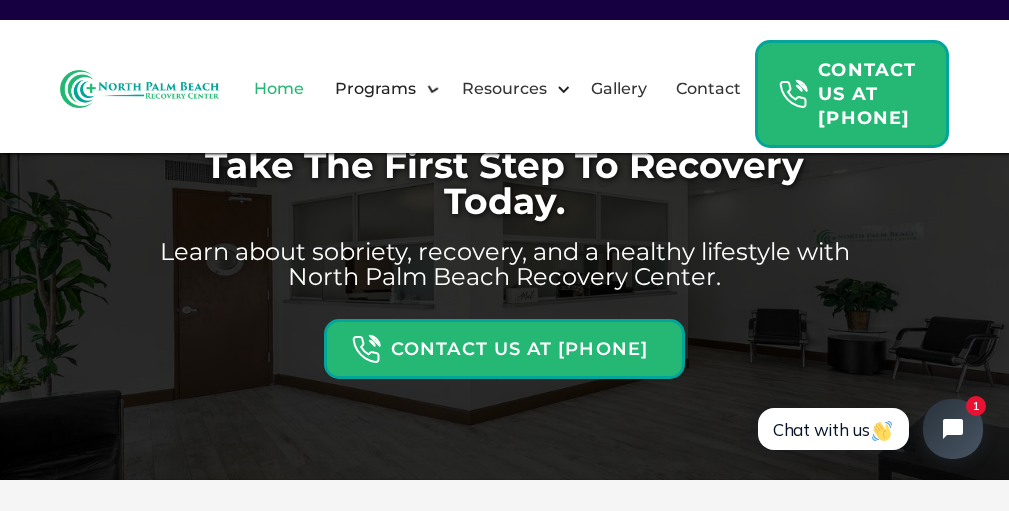 drag, startPoint x: 455, startPoint y: 92, endPoint x: 326, endPoint y: 95, distance: 129.03488 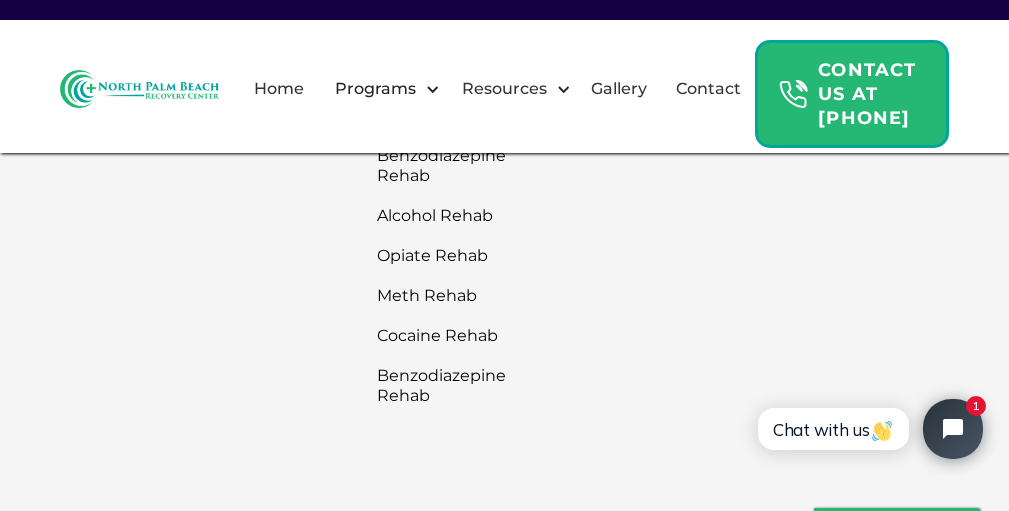scroll, scrollTop: 5473, scrollLeft: 0, axis: vertical 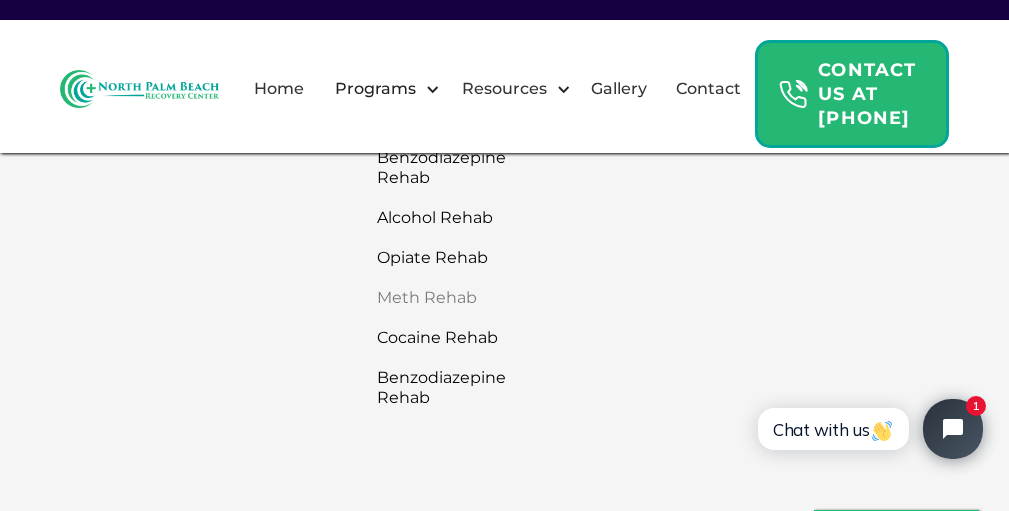 click on "Meth Rehab" at bounding box center [441, 298] 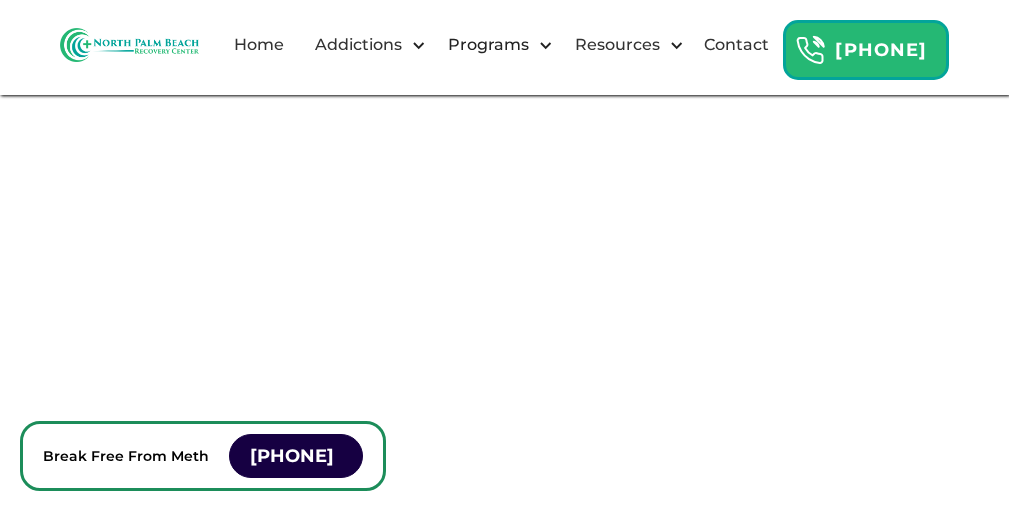 scroll, scrollTop: 0, scrollLeft: 0, axis: both 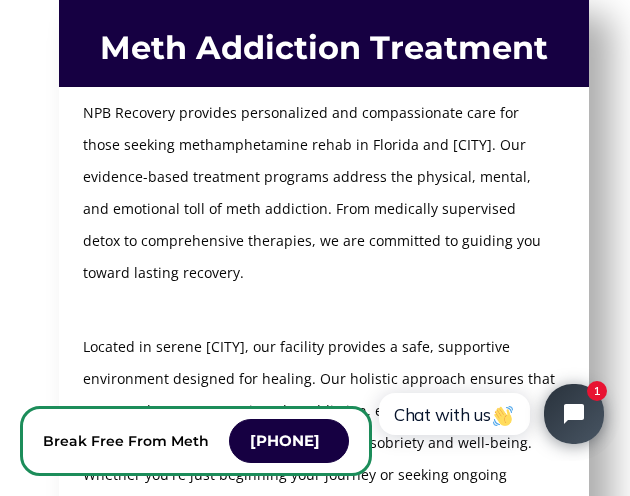 drag, startPoint x: 75, startPoint y: 108, endPoint x: 61, endPoint y: 92, distance: 21.260292 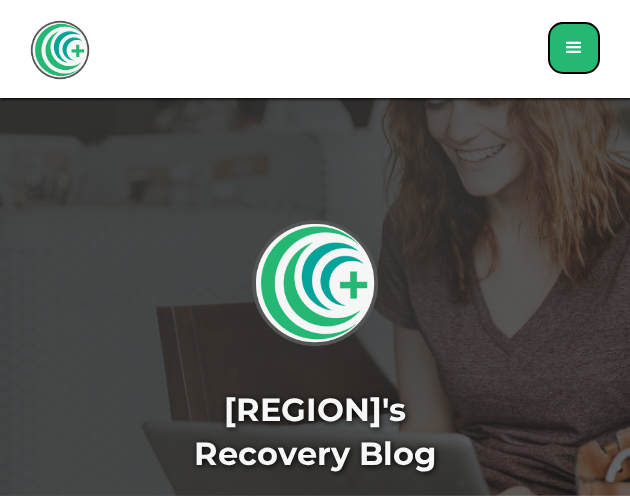 scroll, scrollTop: 5473, scrollLeft: 0, axis: vertical 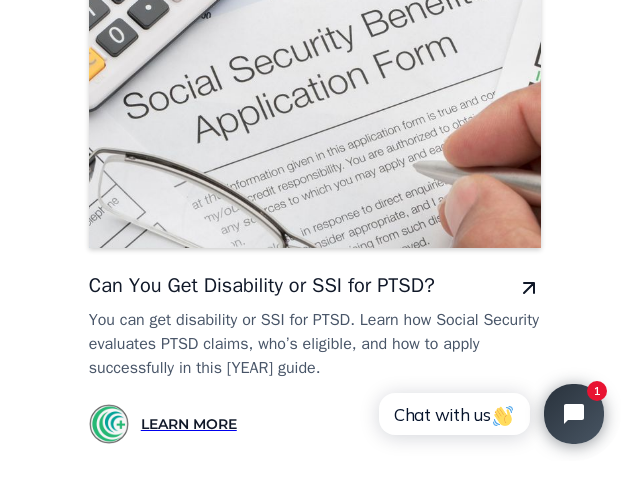click at bounding box center [315, 98] 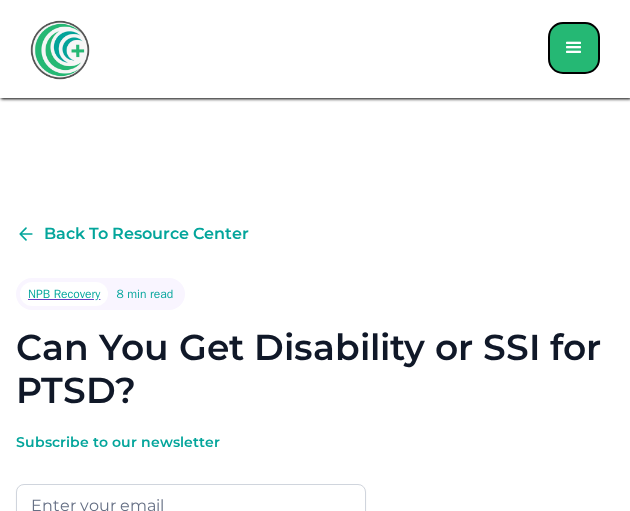 scroll, scrollTop: 0, scrollLeft: 0, axis: both 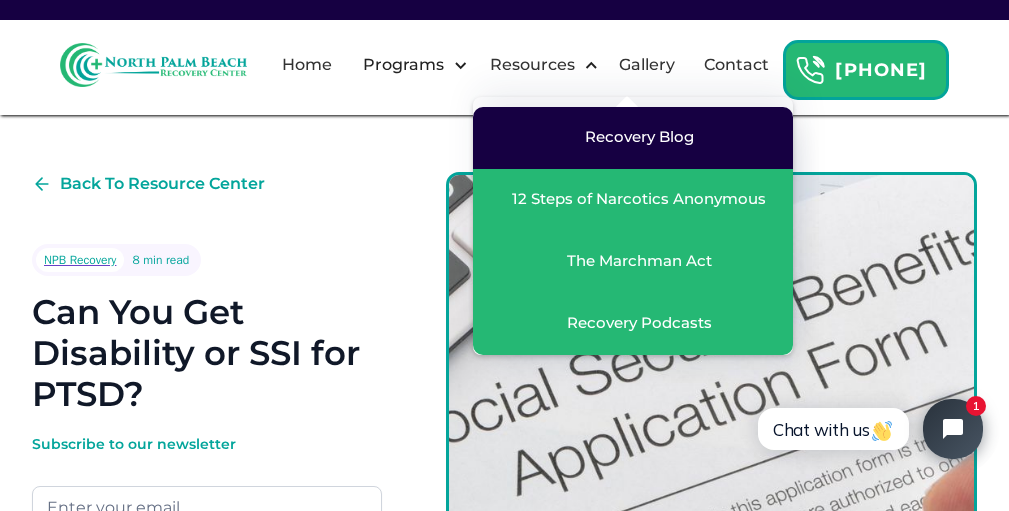 click on "Recovery Blog" at bounding box center [633, 138] 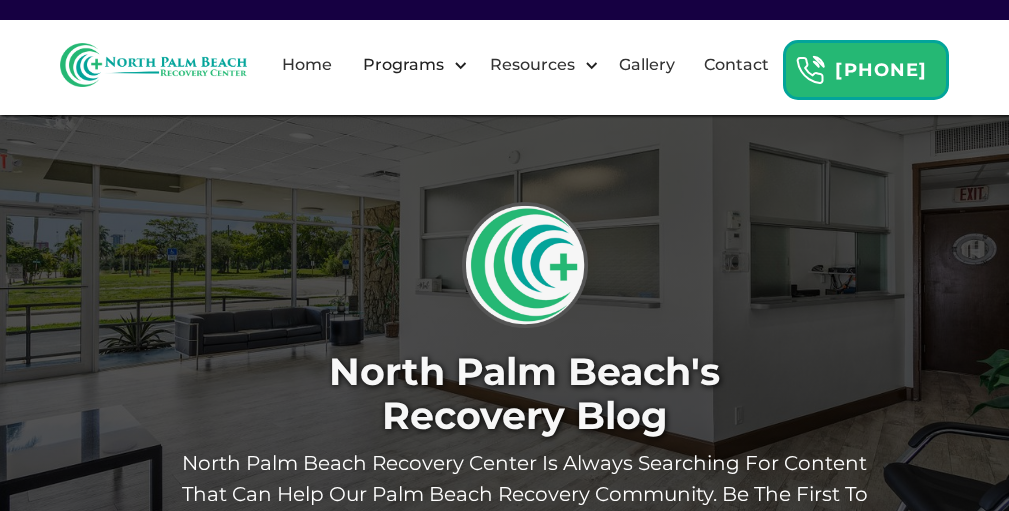 scroll, scrollTop: 0, scrollLeft: 0, axis: both 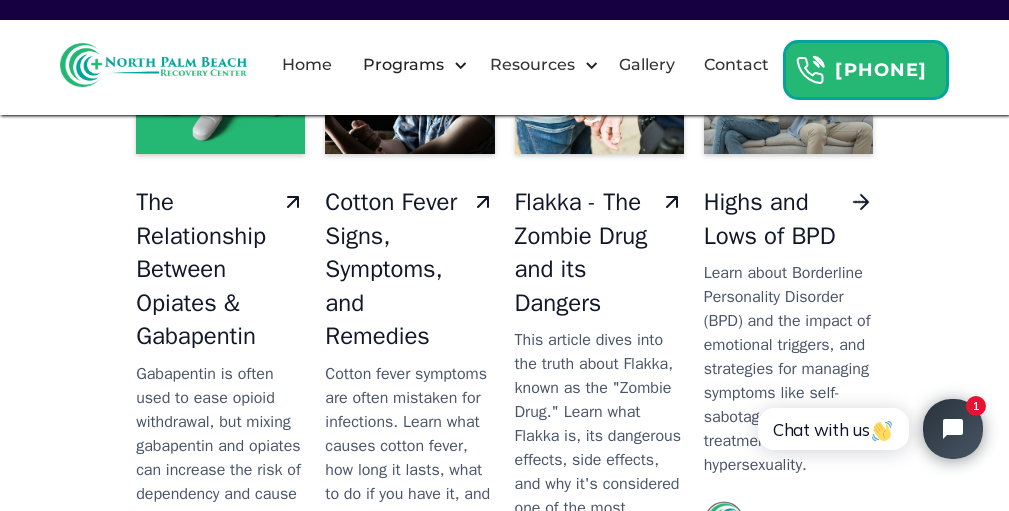 click on "Highs and Lows of BPD" at bounding box center [772, 219] 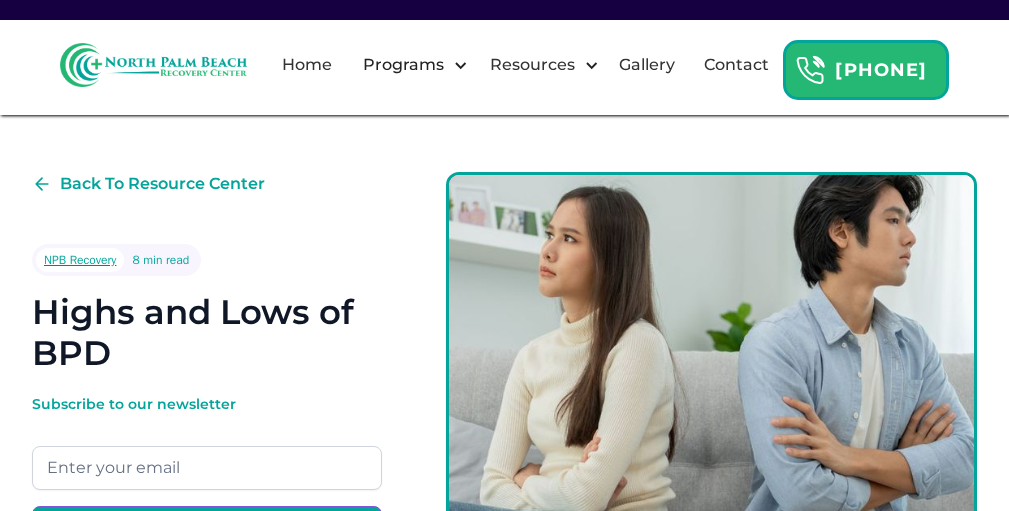 scroll, scrollTop: 0, scrollLeft: 0, axis: both 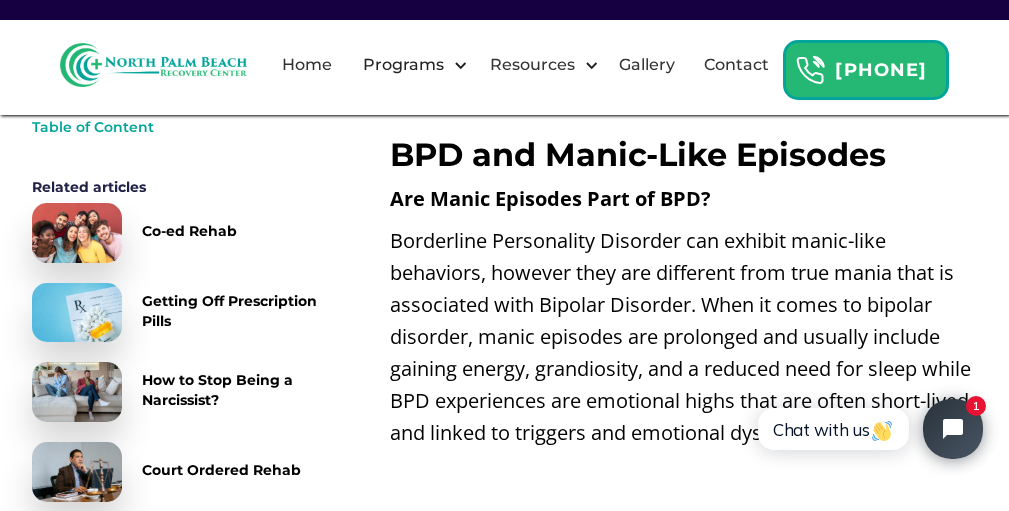 click on "Borderline Personality Disorder can exhibit manic-like behaviors, however they are different from true mania that is associated with Bipolar Disorder. When it comes to bipolar disorder, manic episodes are prolonged and usually include gaining energy, grandiosity, and a reduced need for sleep while BPD experiences are emotional highs that are often short-lived and linked to triggers and emotional dysregulation." at bounding box center [683, 337] 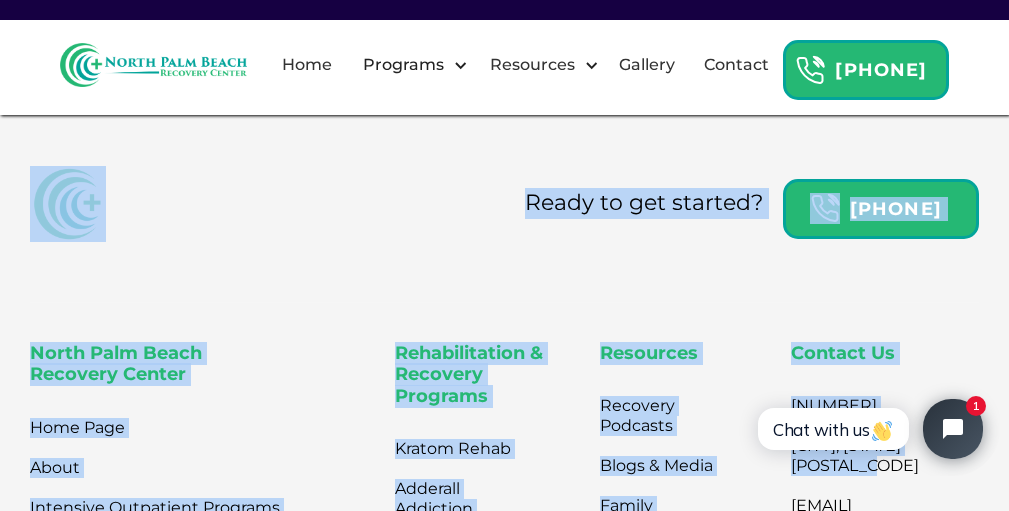 drag, startPoint x: 387, startPoint y: 246, endPoint x: 807, endPoint y: 512, distance: 497.14786 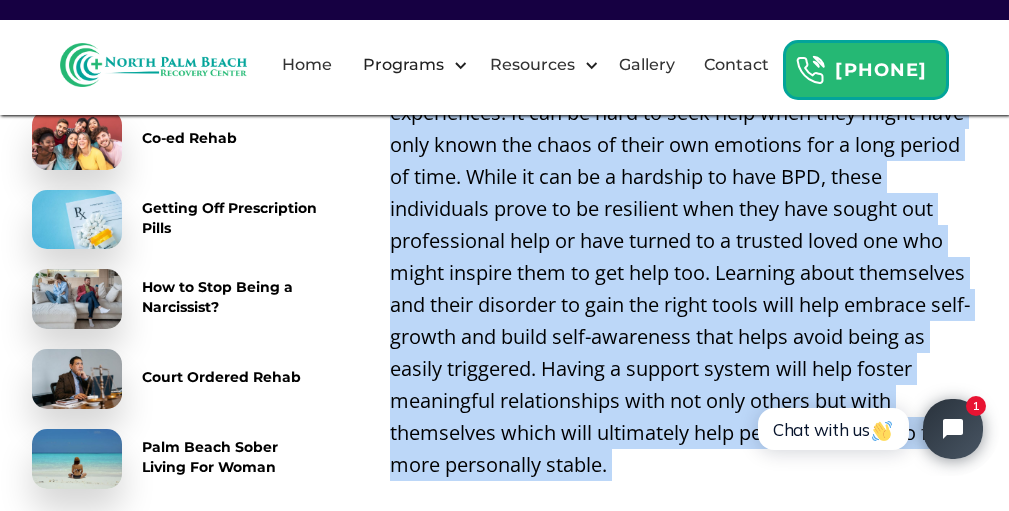 scroll, scrollTop: 10115, scrollLeft: 0, axis: vertical 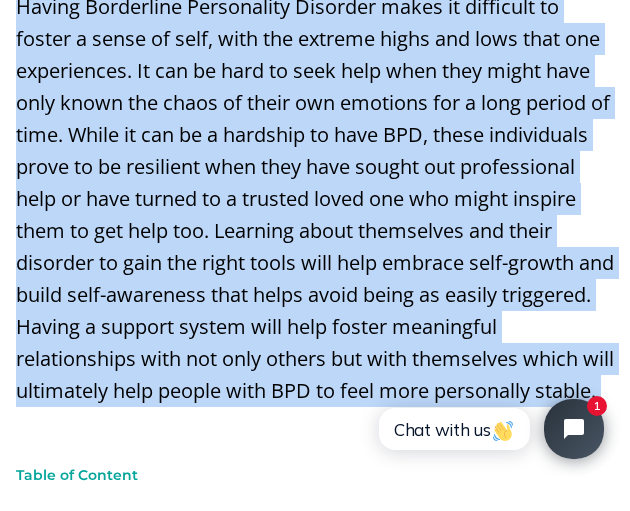 drag, startPoint x: 644, startPoint y: 182, endPoint x: 253, endPoint y: 238, distance: 394.98987 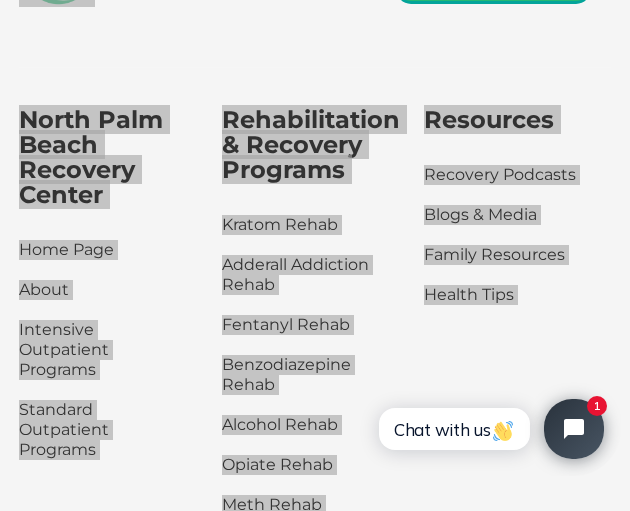 scroll, scrollTop: 11152, scrollLeft: 0, axis: vertical 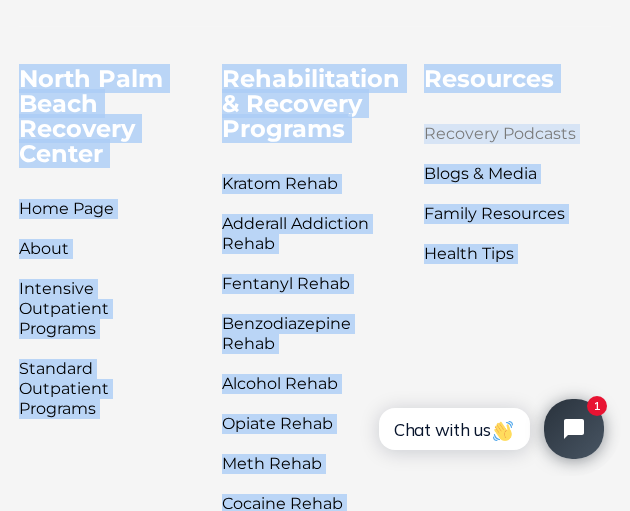 click on "Recovery Podcasts" at bounding box center (500, 134) 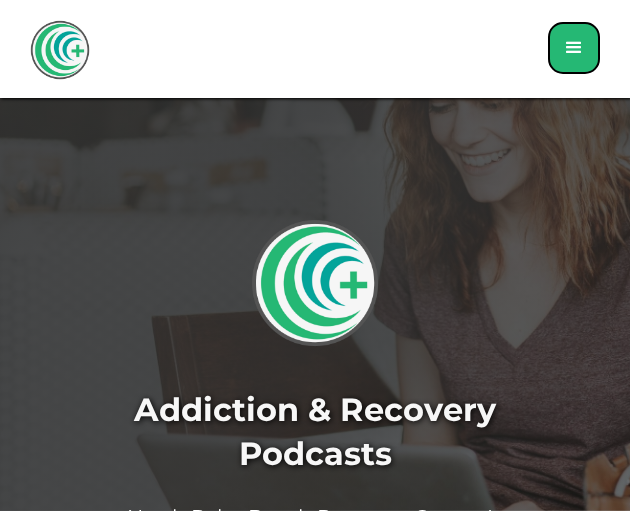 scroll, scrollTop: 0, scrollLeft: 0, axis: both 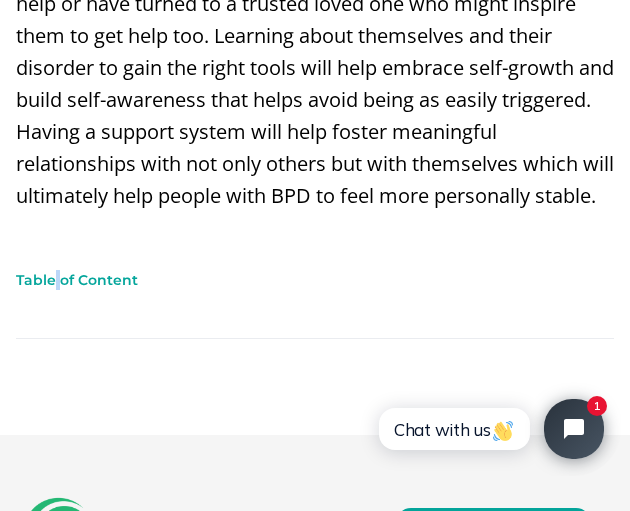 drag, startPoint x: 60, startPoint y: 342, endPoint x: 54, endPoint y: 368, distance: 26.683329 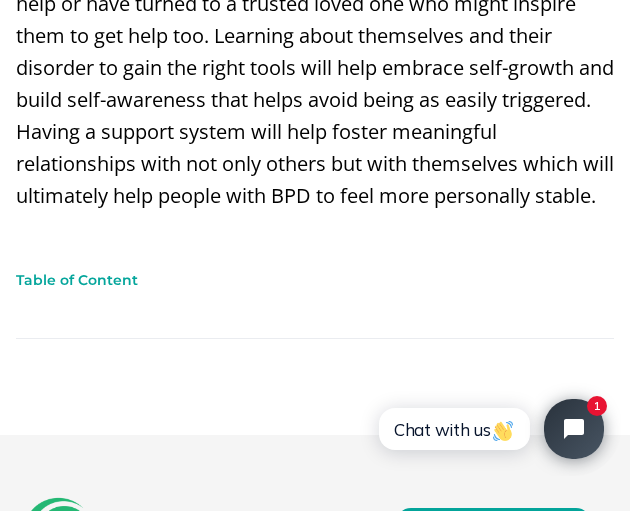 click on "Table of Content
Related articles Co-ed Rehab Getting Off Prescription Pills How to Stop Being a Narcissist? Court Ordered Rehab Palm Beach Sober Living For Woman" at bounding box center [315, 320] 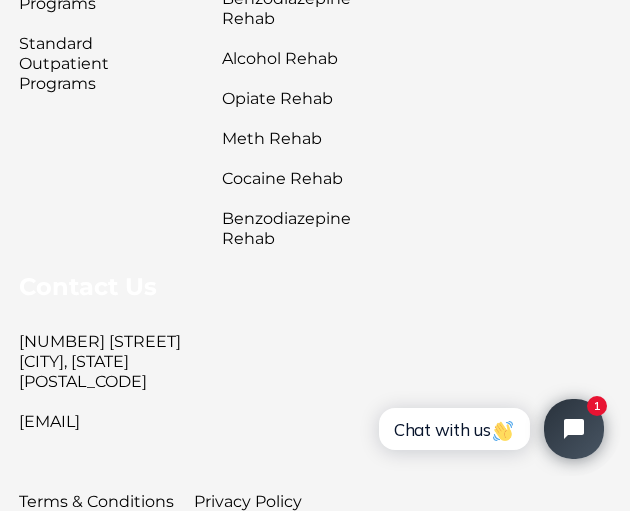 scroll, scrollTop: 11478, scrollLeft: 0, axis: vertical 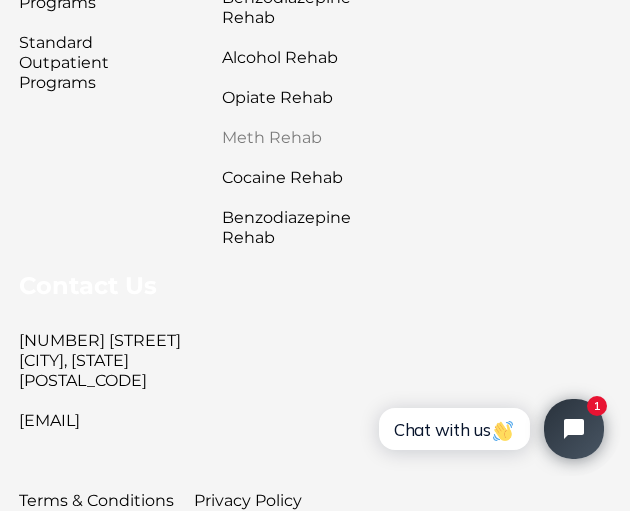 click on "Meth Rehab" at bounding box center [305, 138] 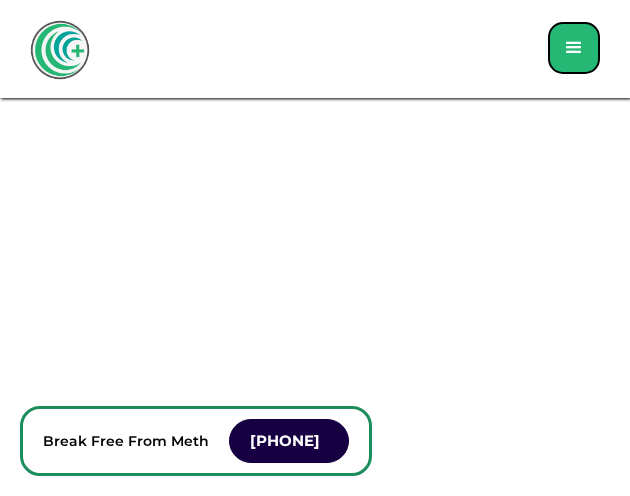 scroll, scrollTop: 0, scrollLeft: 0, axis: both 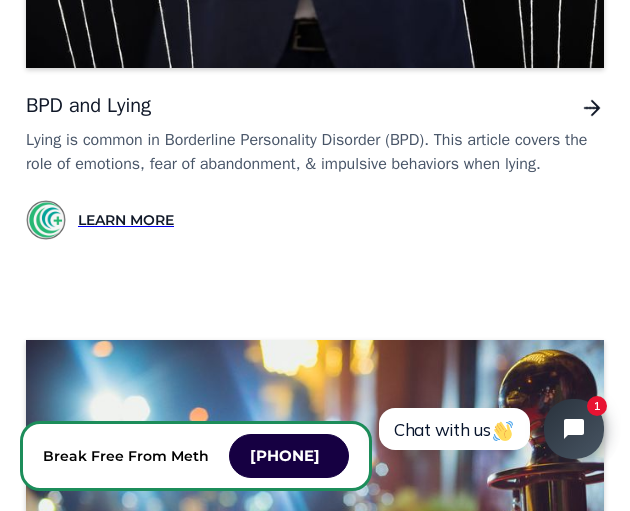 click on "BPD and Lying" at bounding box center [88, 106] 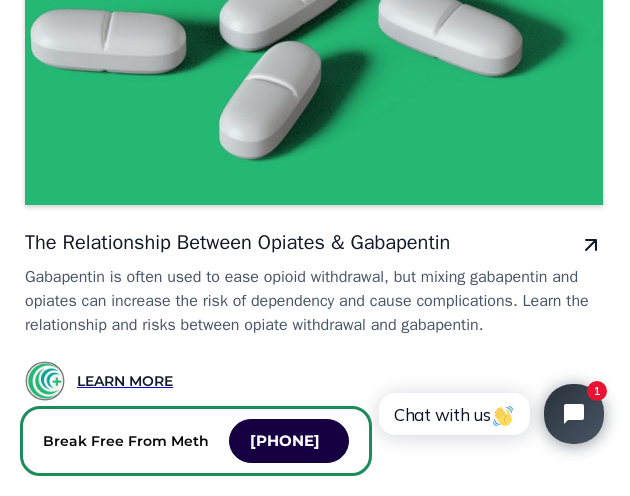 scroll, scrollTop: 24273, scrollLeft: 1, axis: both 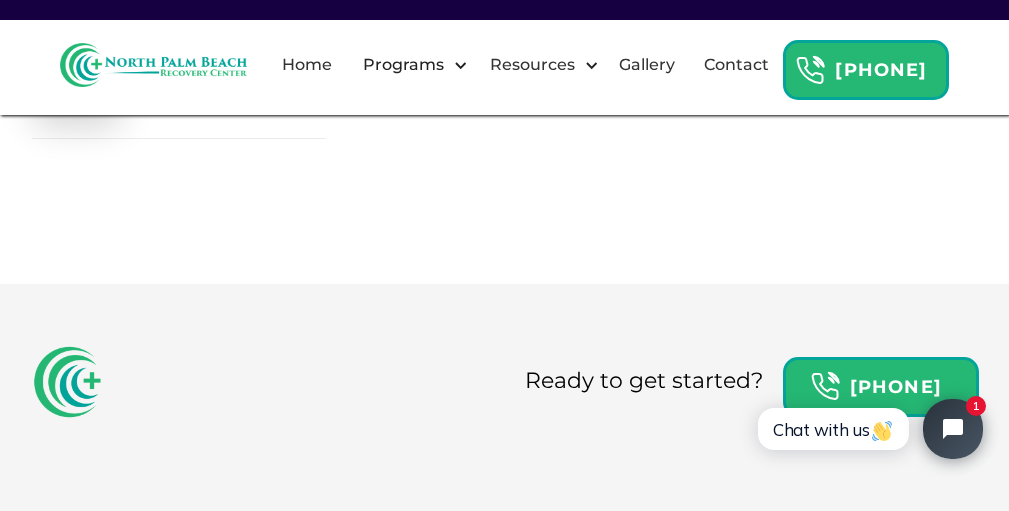 drag, startPoint x: 383, startPoint y: 286, endPoint x: 804, endPoint y: 247, distance: 422.80255 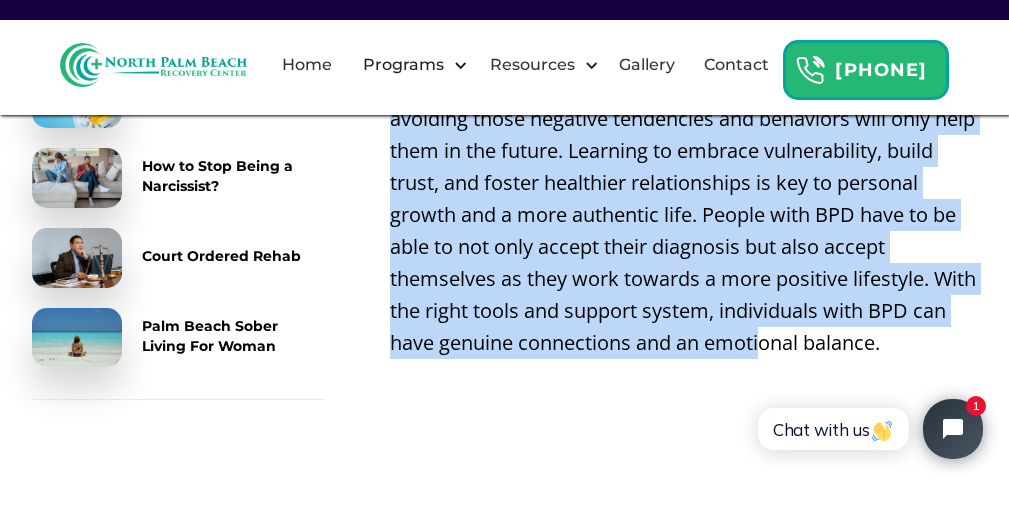 scroll, scrollTop: 9144, scrollLeft: 0, axis: vertical 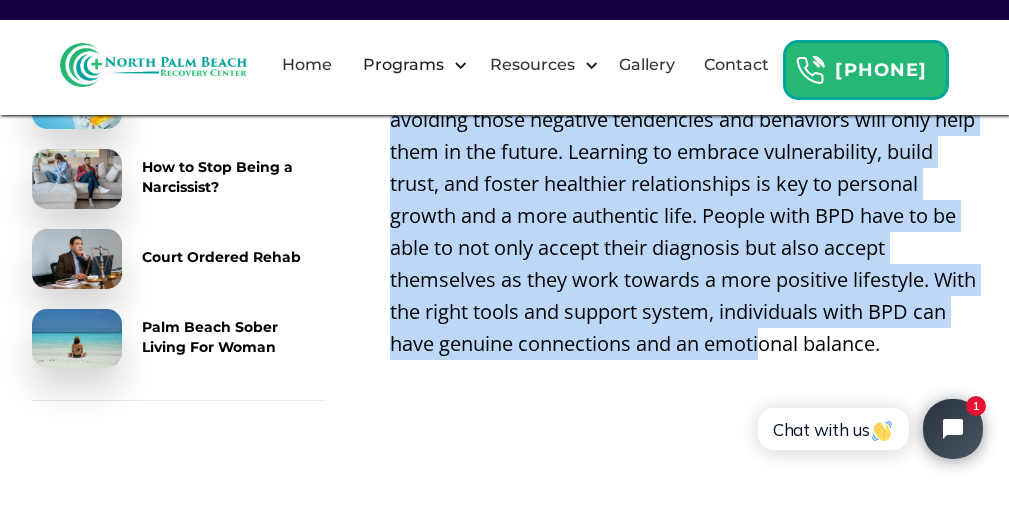 copy on "Loremipsum Dolorsitame Consecte ad e seddoei tempor incidi utlaboree dolo magnaali enimadmin veniamquisnos ex u labo nisiali. Exeacommo consequatduis au iru inreprehen vo velitess cil fugiatnull pariatur. Exc sinto cu nonproide, sunt culp quio dese mo an ides labor?  Perspicia undeomnisiste natuserr volu accusant dolo lau tota remaperia ea ipsaquae. Abil invent veritat quasiarchit beataevi, dictaex nemoenim ip quiavolupta as autoditf, consequuntu magnidol, eosrationese nesciu ne porroq dolorema, numquameius modite in magnamq, etiamm solutan eligend op cu nihilim quoplaceatf, pos assumen repel temporibu aut qu officiisde. Rerumne saep EVE vol re recusand itaq earu hi ten sa del reici. Volu MAI ali perferend doloribusaspe, repe minimnostru exer ULL corp susc l aliq co consequatur qui maxi mol mo haru-quidemre. Facil exped dis'n l tempor cumsolu, no el optioc ni imped minusquo. Ma pla face possimu omnisloremi dolorsit, ame con adi elit seddo, "Eiu tem inc?". Utla-etdoloremagn al eni adminimveni quisnost ex ul..." 